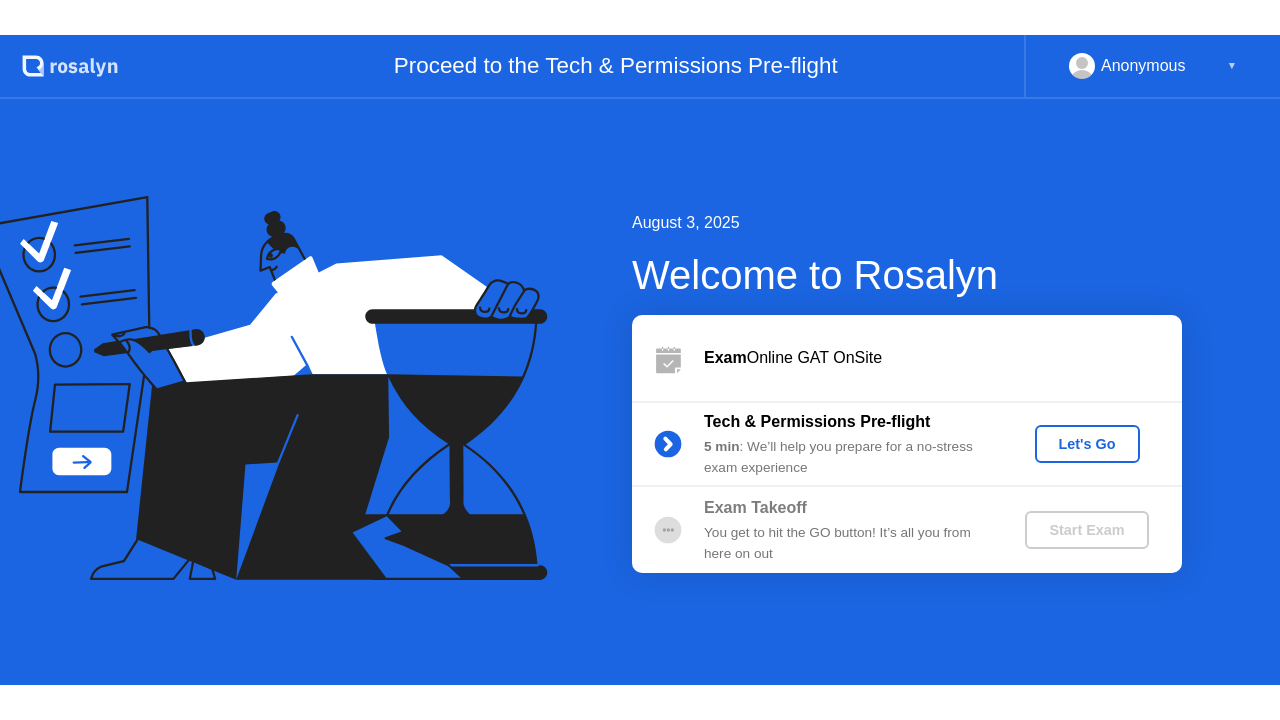 scroll, scrollTop: 0, scrollLeft: 0, axis: both 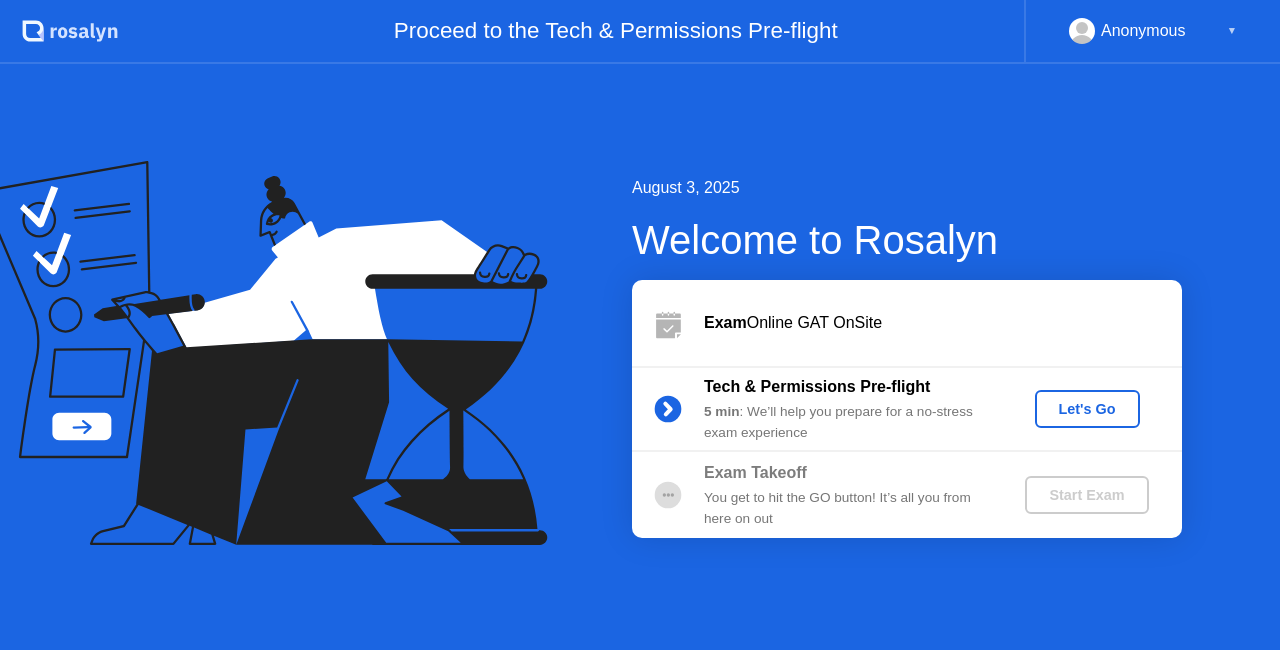 click on "Let's Go" 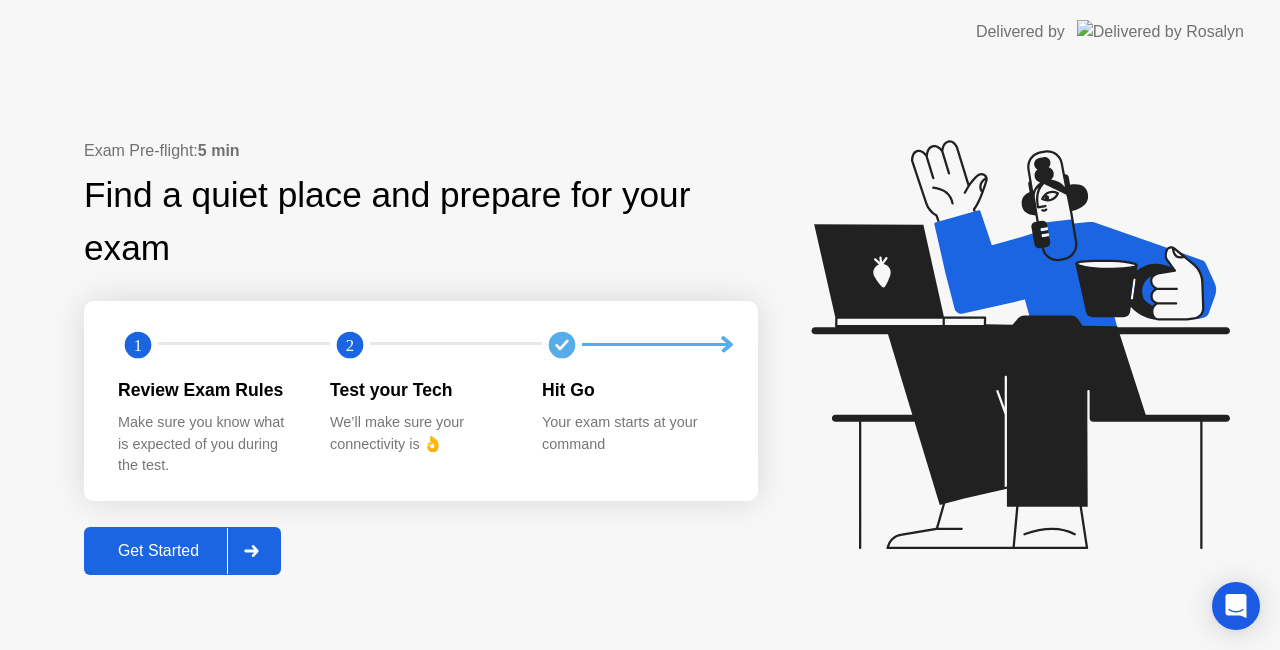 click on "Get Started" 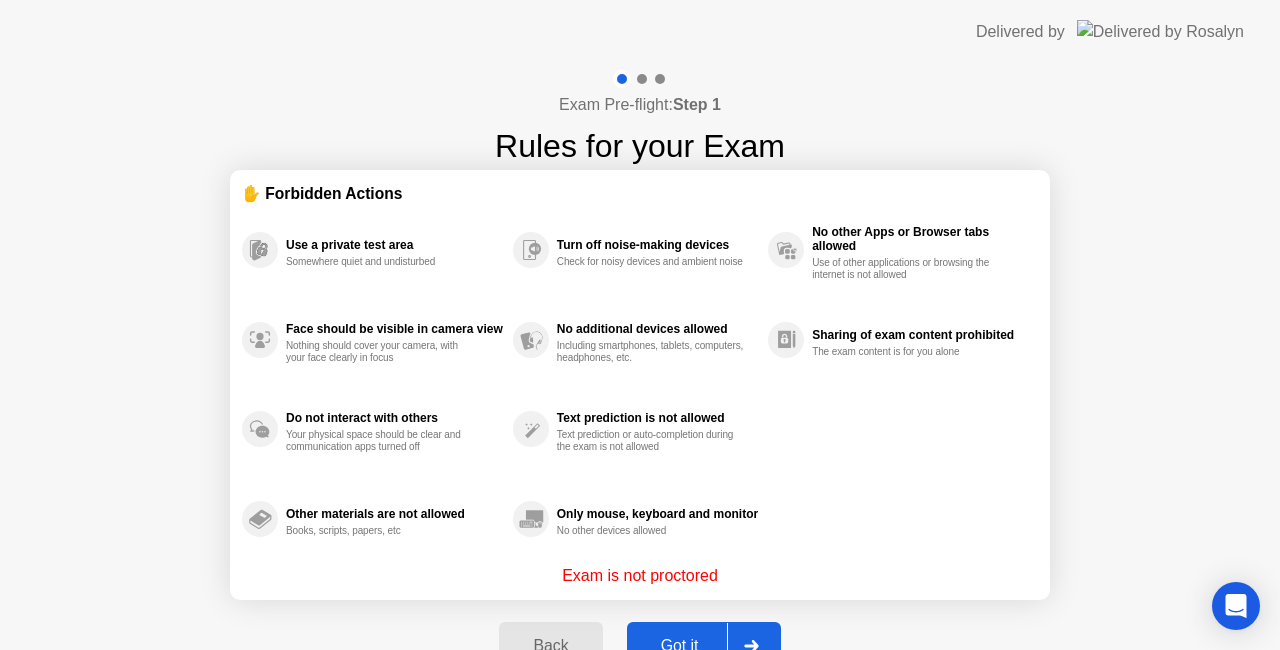 click on "Got it" 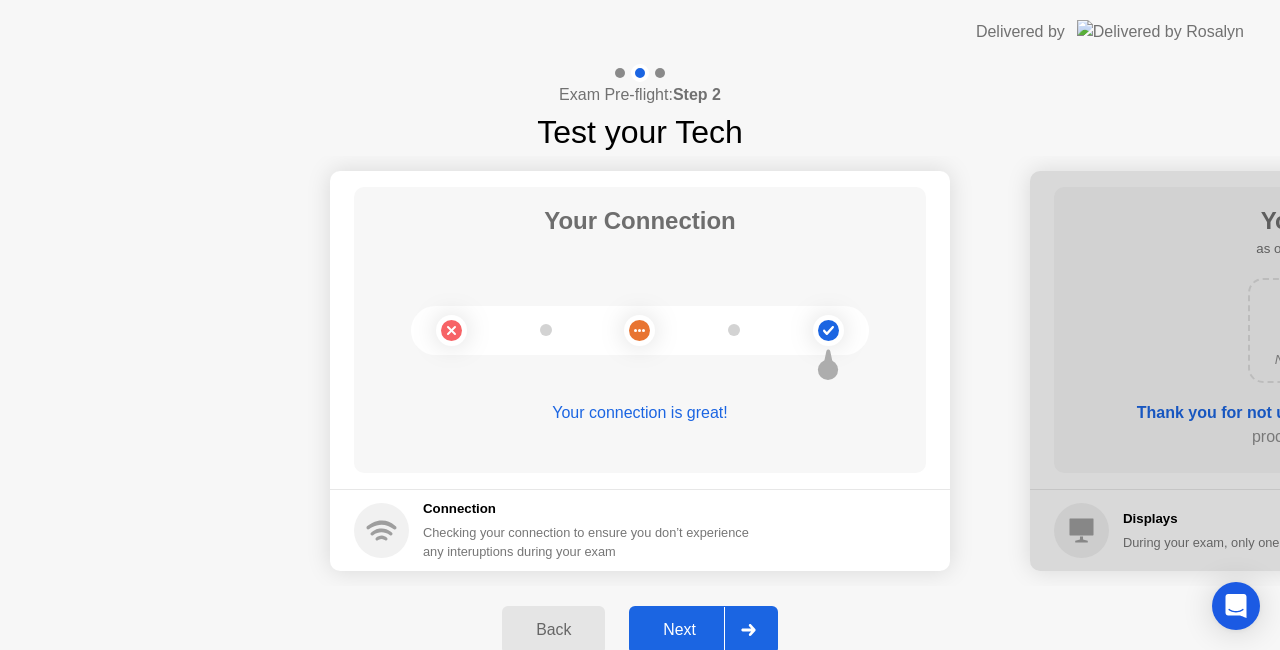 click on "Next" 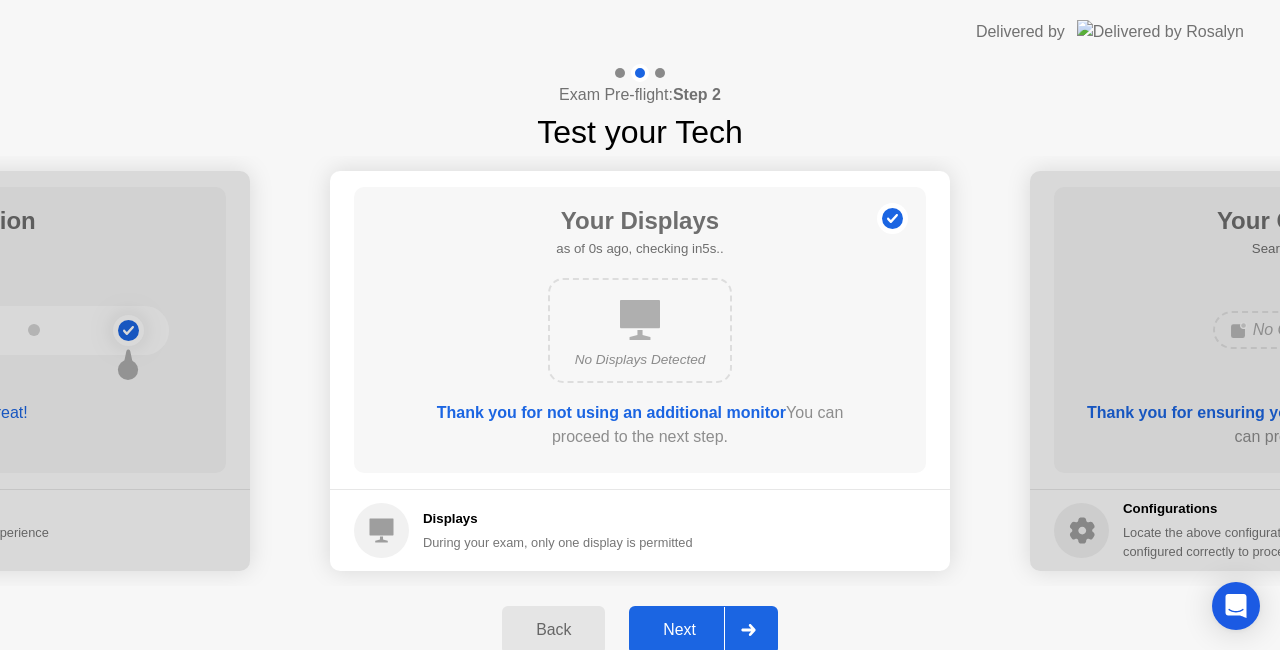 click 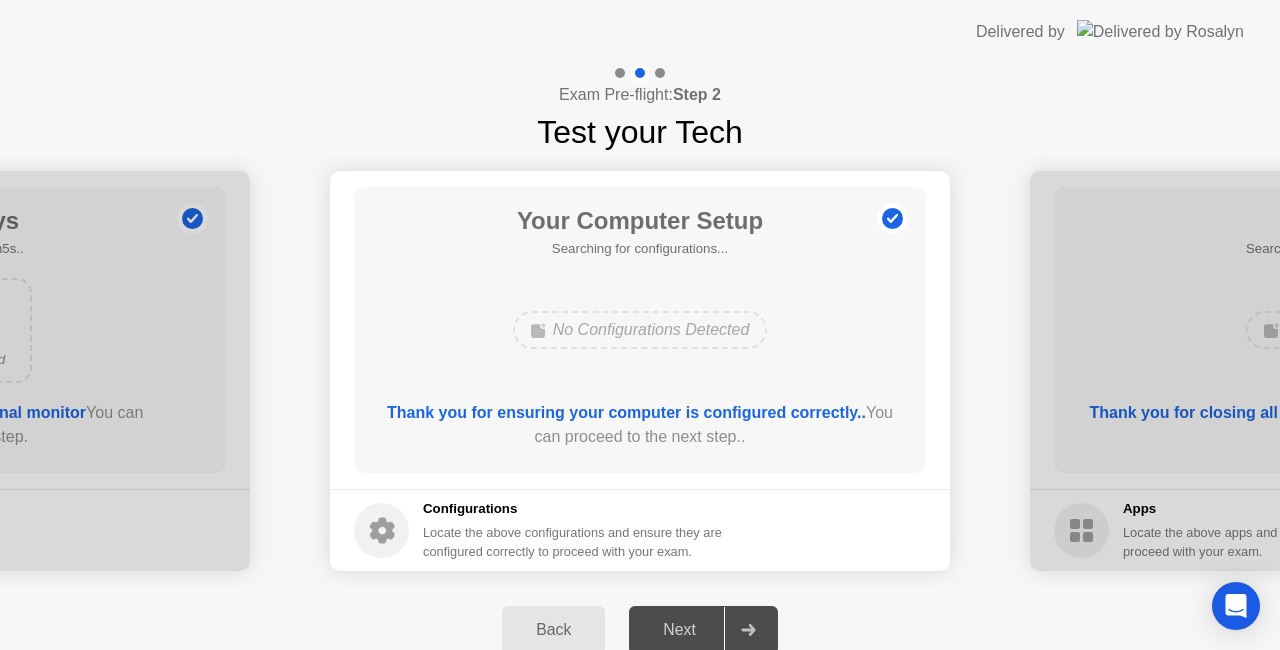 click 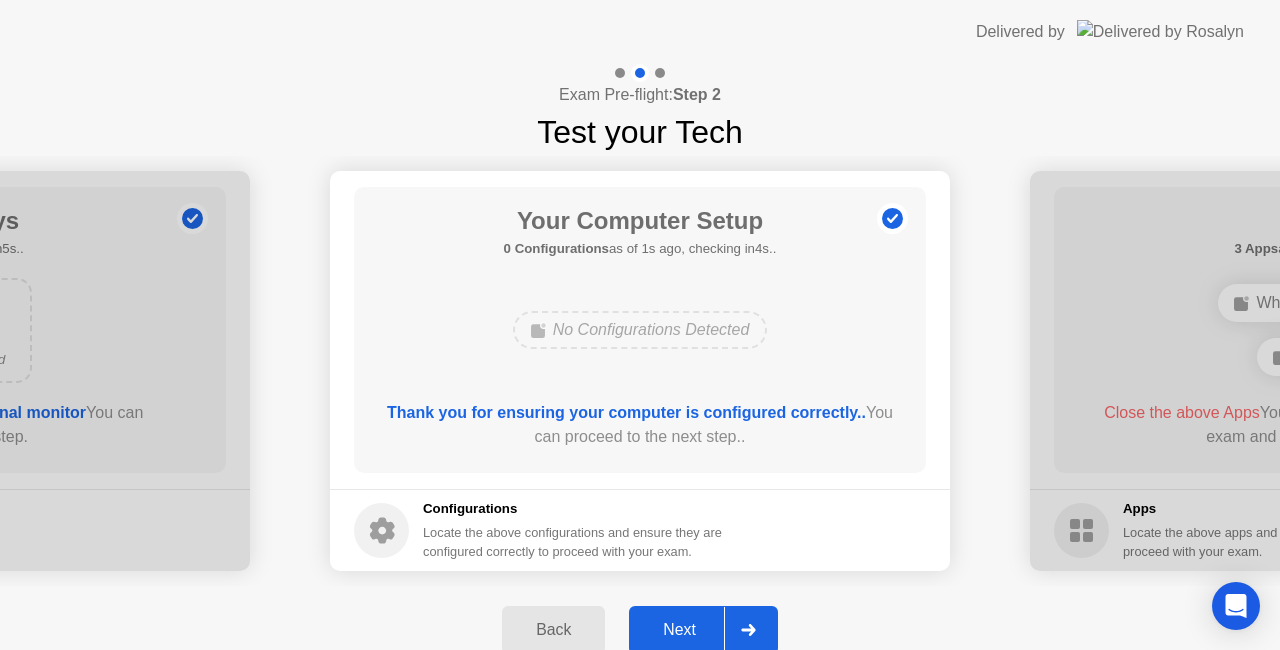 click on "Next" 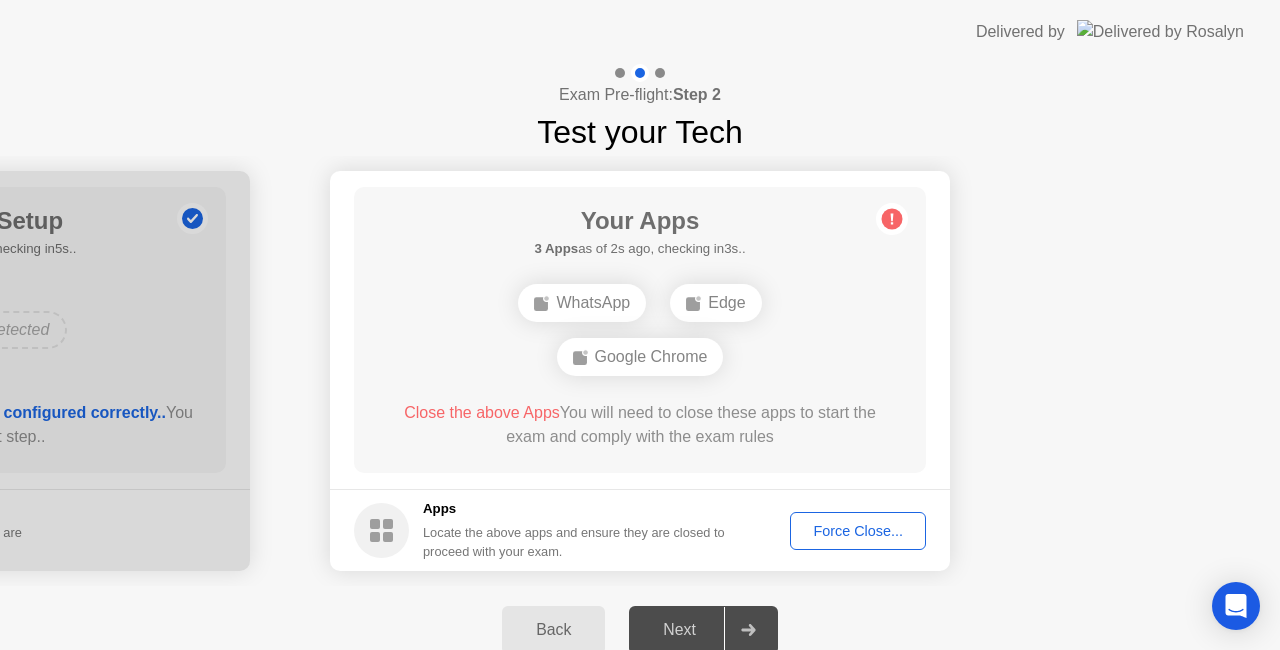 click on "Force Close..." 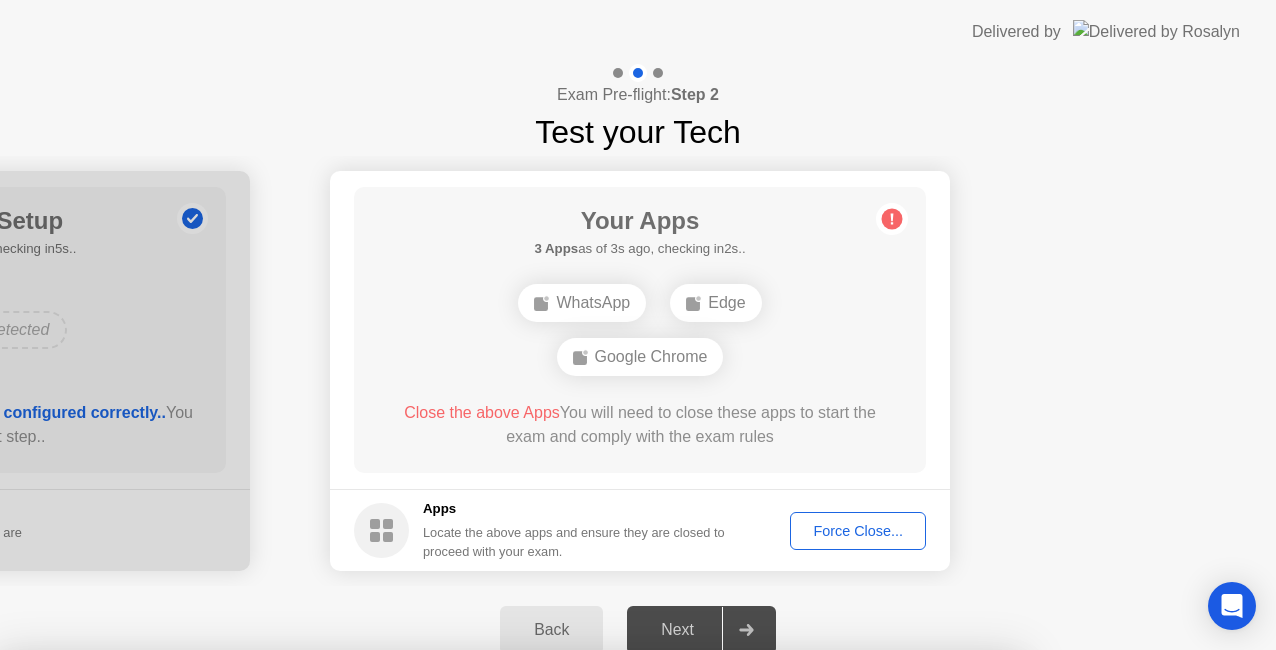 click on "Confirm" at bounding box center [577, 926] 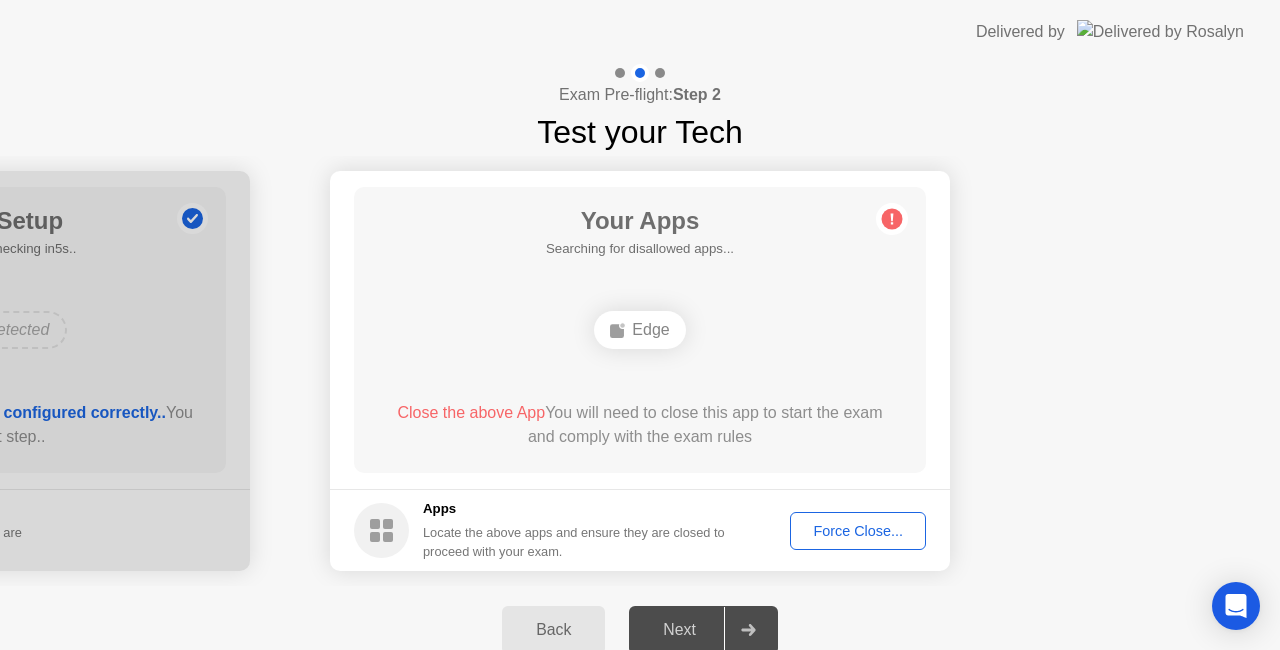 click on "Force Close..." 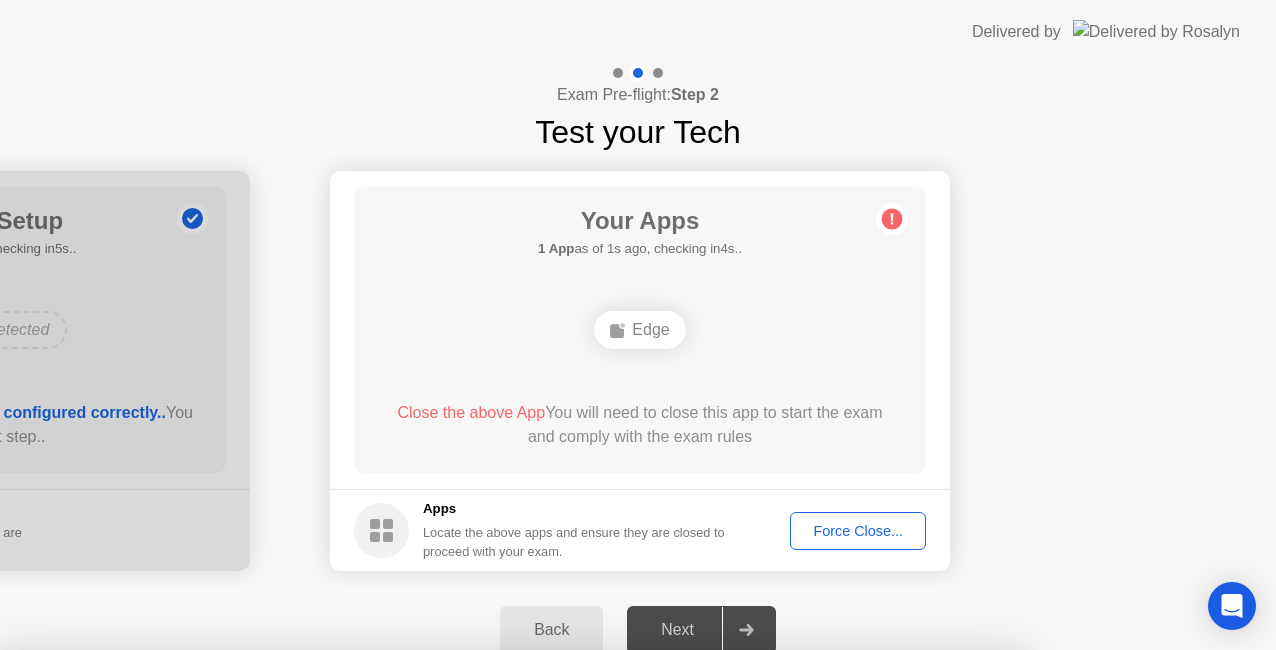 click on "Confirm" at bounding box center [577, 926] 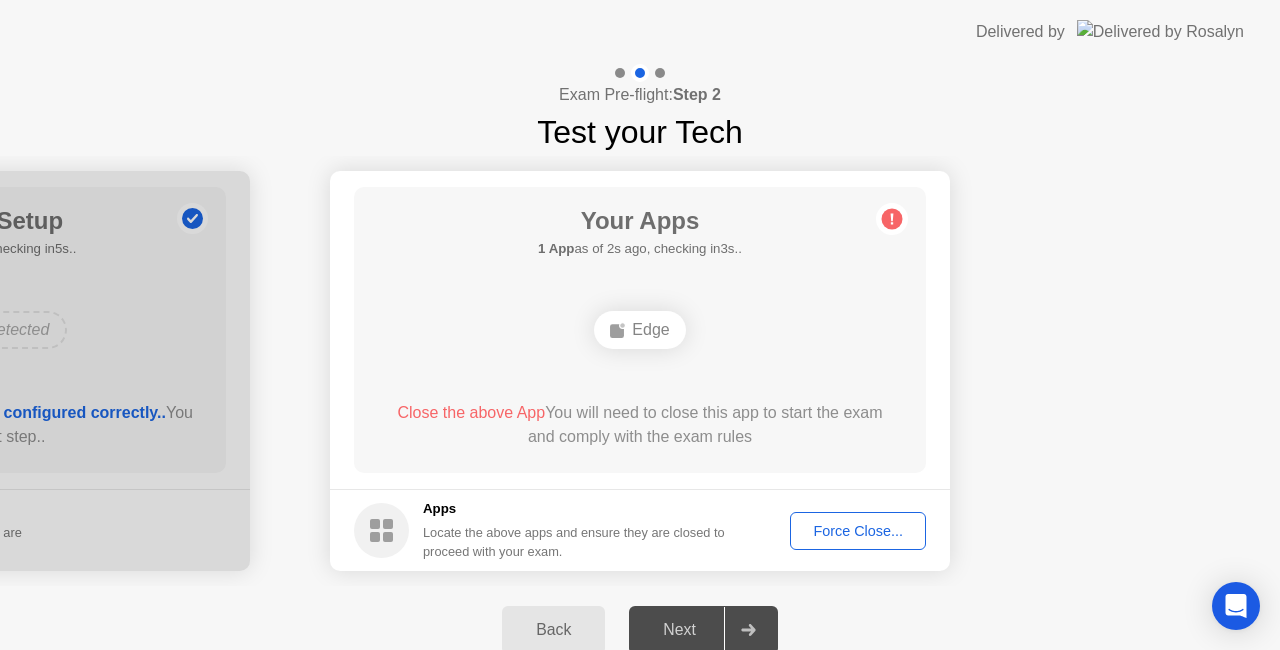 click on "Force Close..." 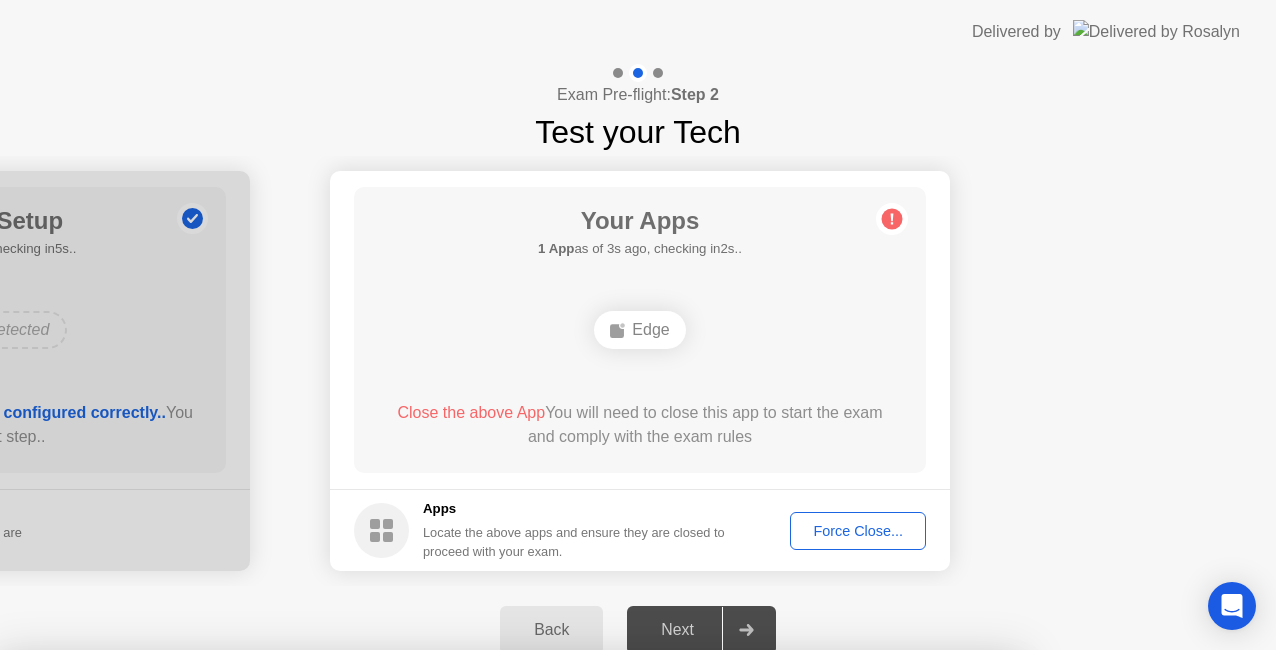 click on "Confirm" at bounding box center (577, 926) 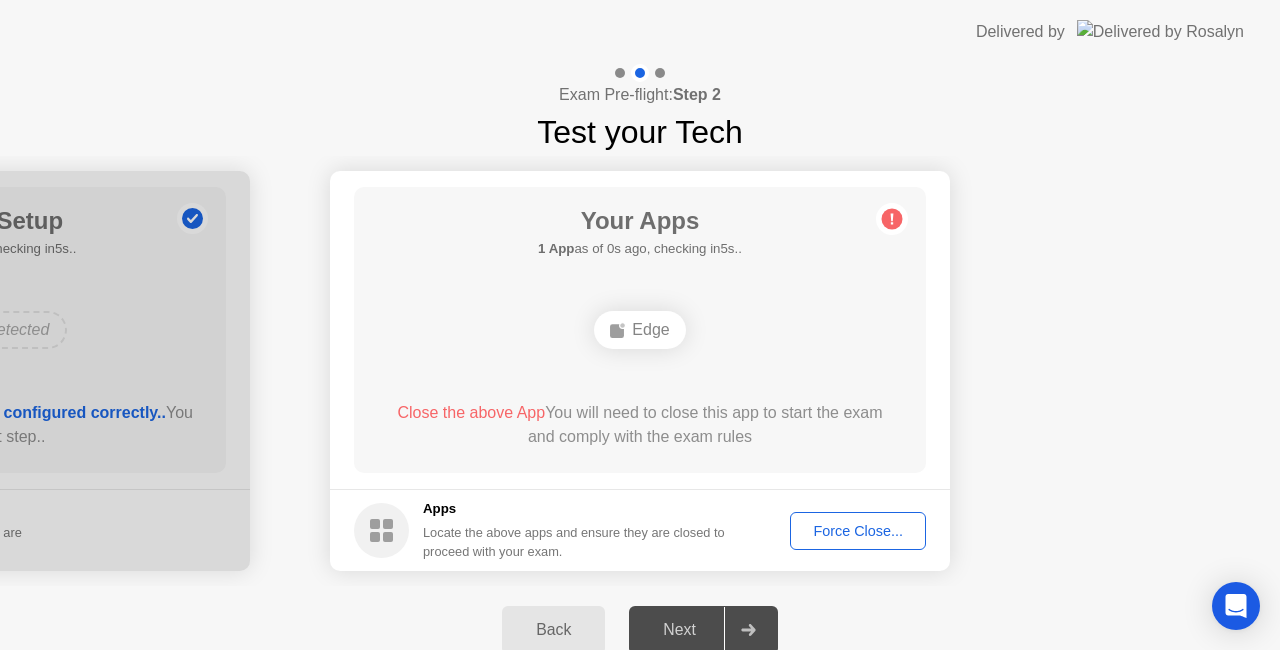 click on "Back" 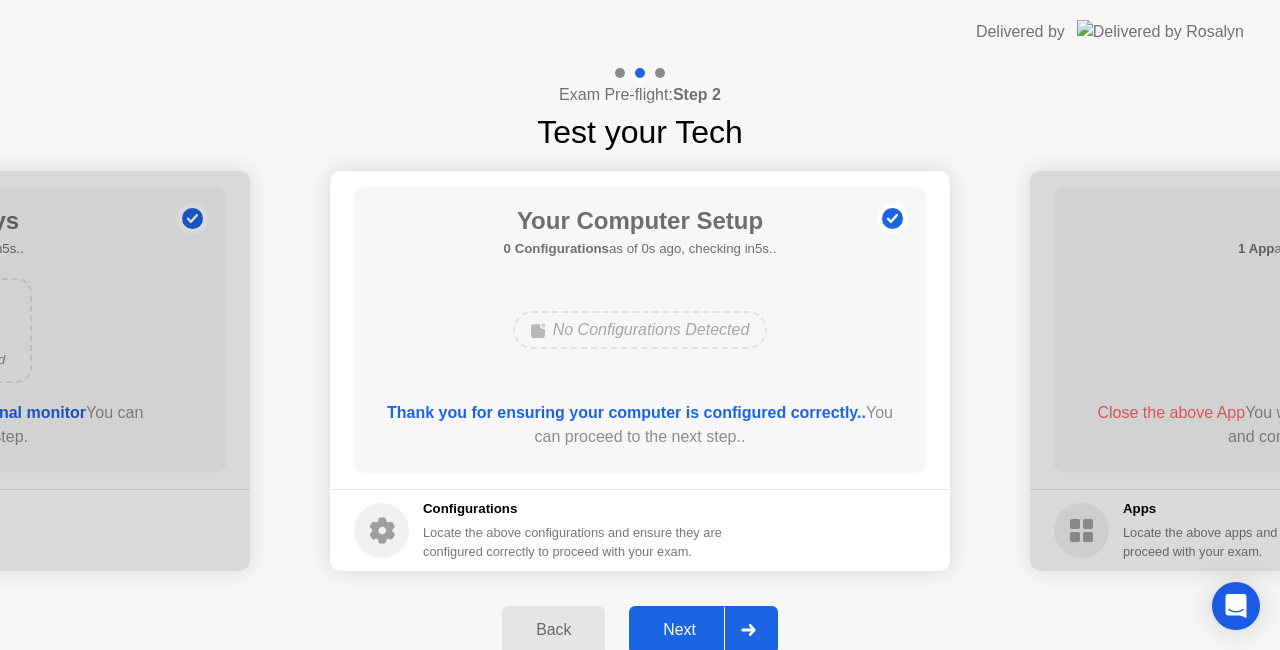 click on "Next" 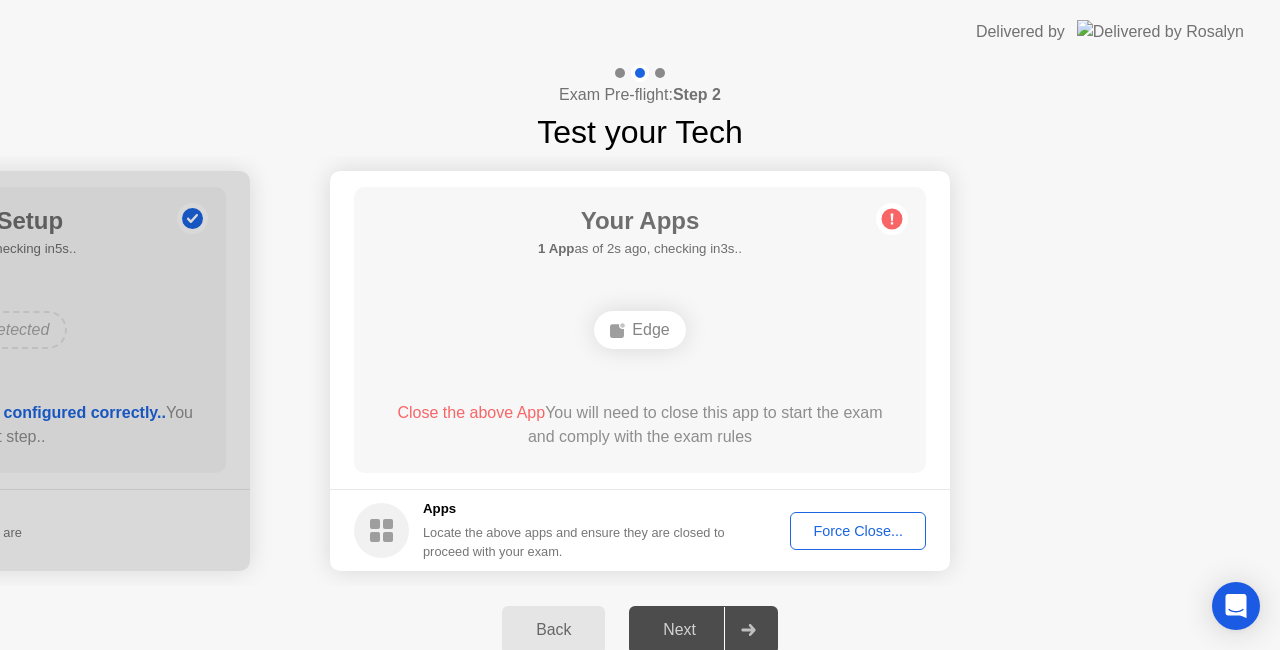 click on "Force Close..." 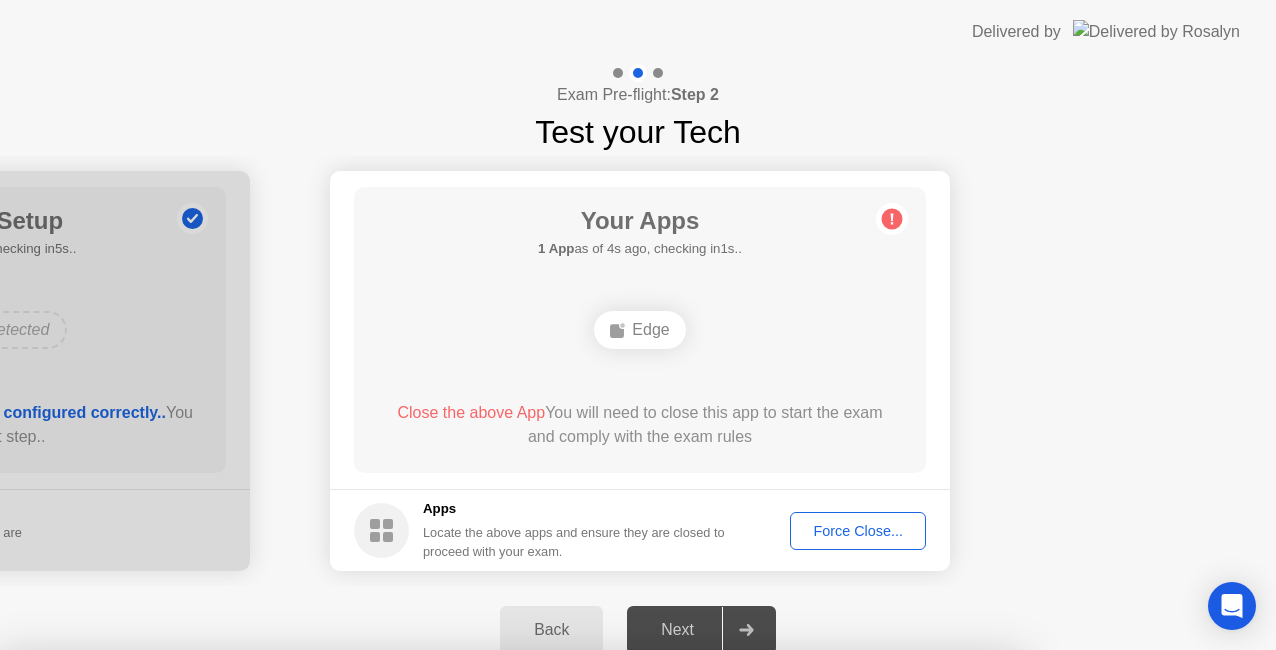 click on "Confirm" at bounding box center (577, 926) 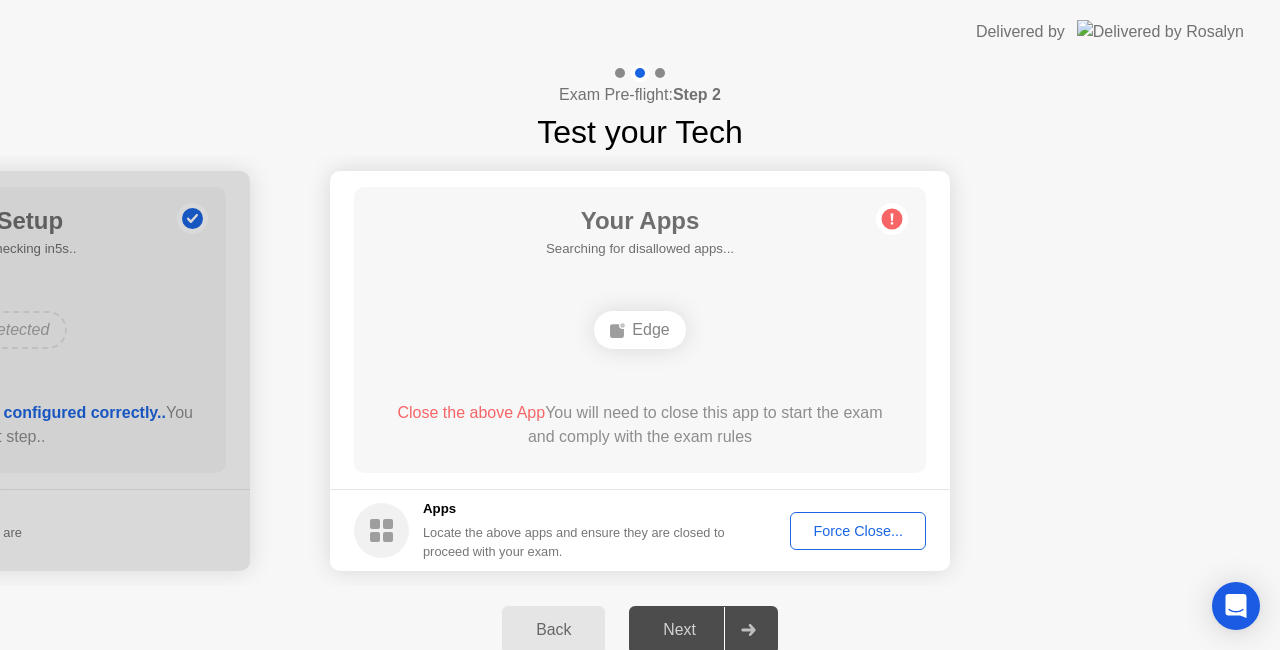 click on "Your Apps  Searching for disallowed apps...  Edge  Close the above App  You will need to close this app to start the exam and comply with the exam rules" 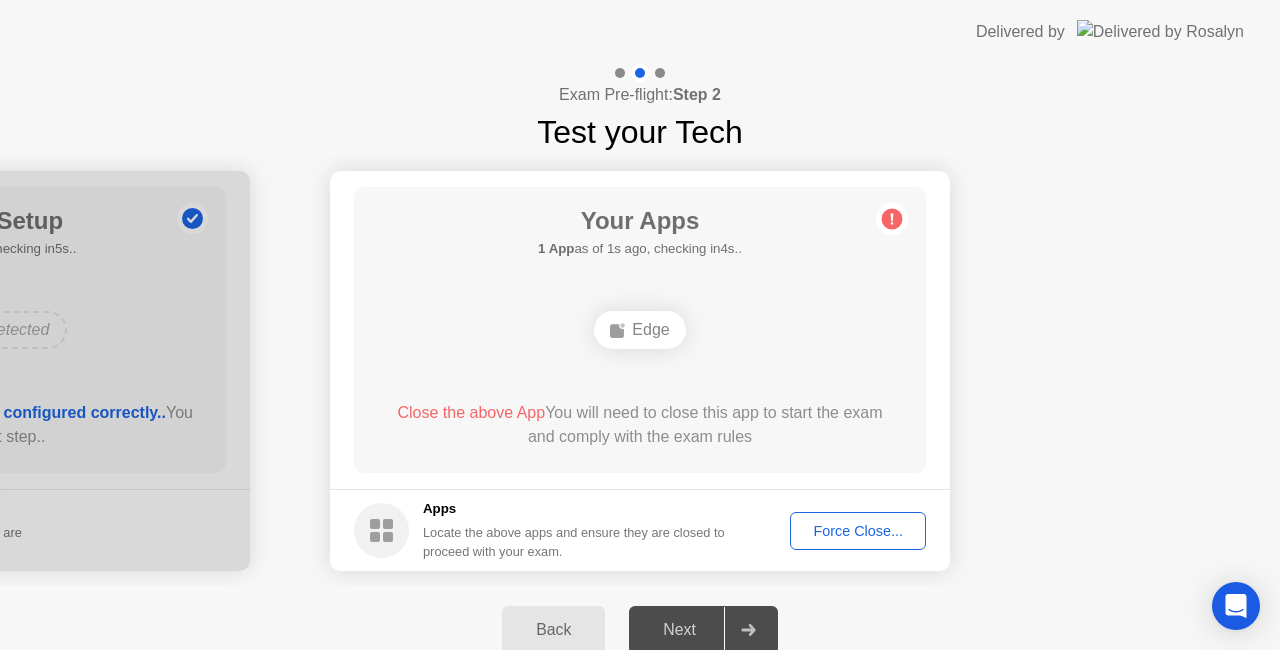 click on "Force Close..." 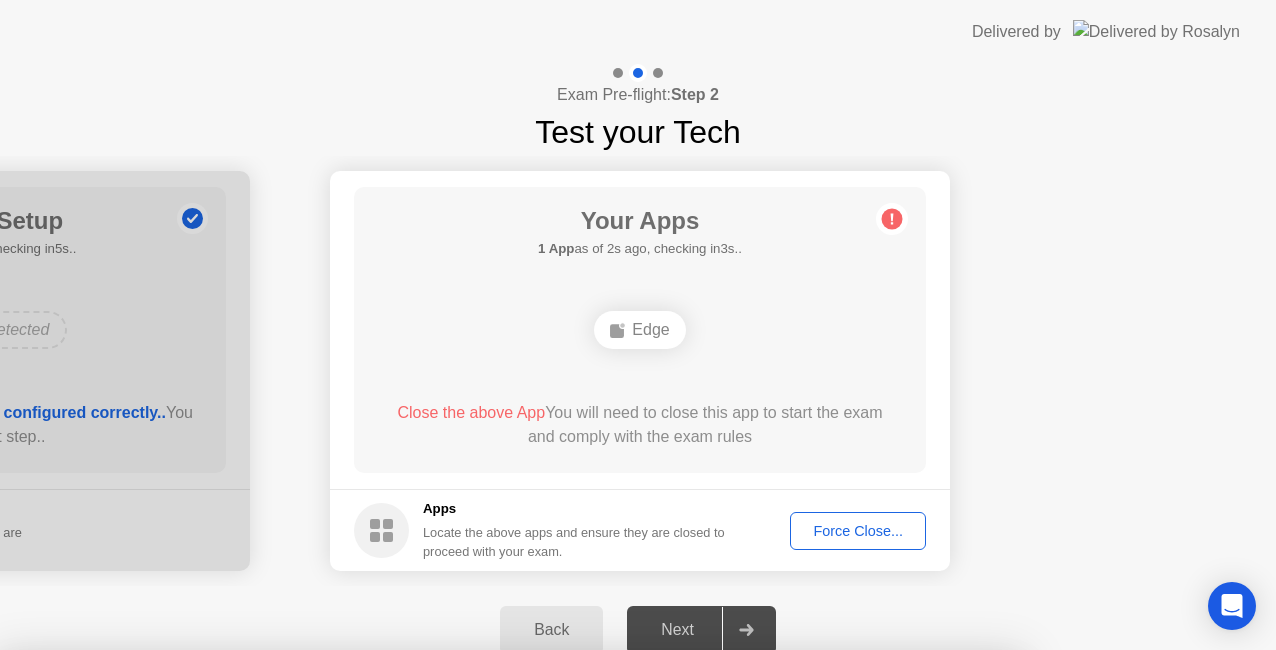 click on "Confirm" at bounding box center [577, 926] 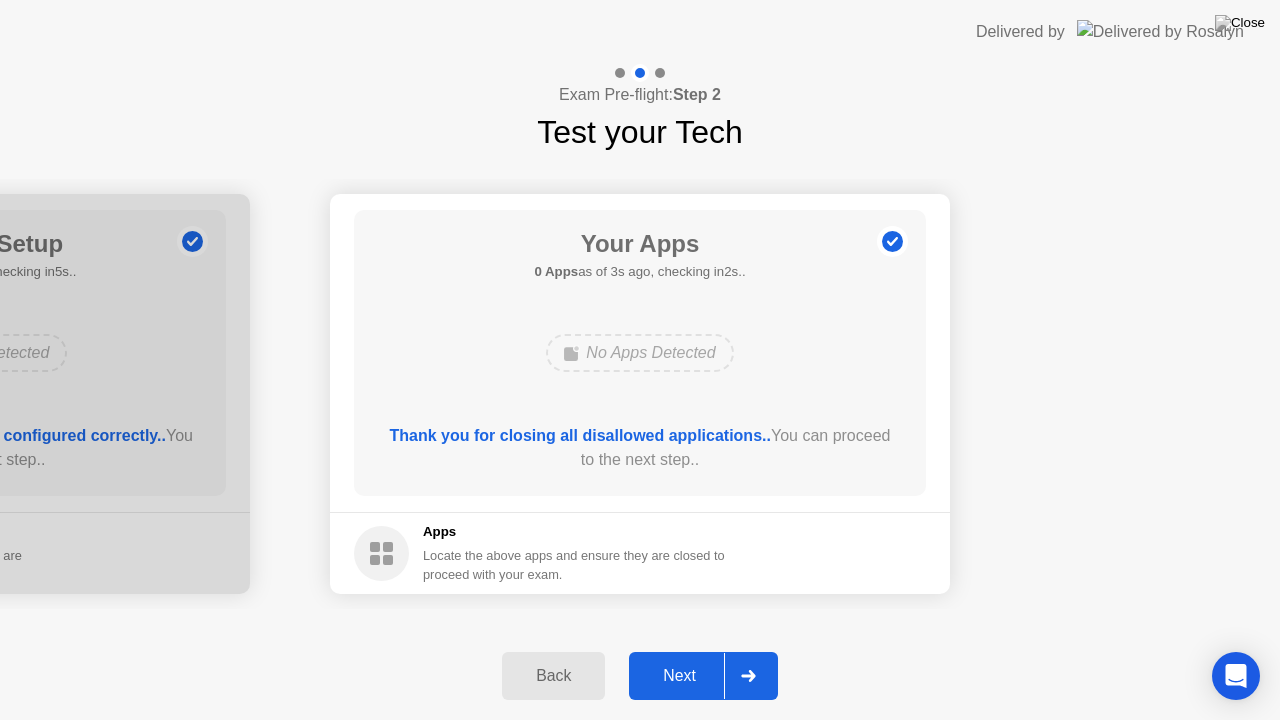 click on "Next" 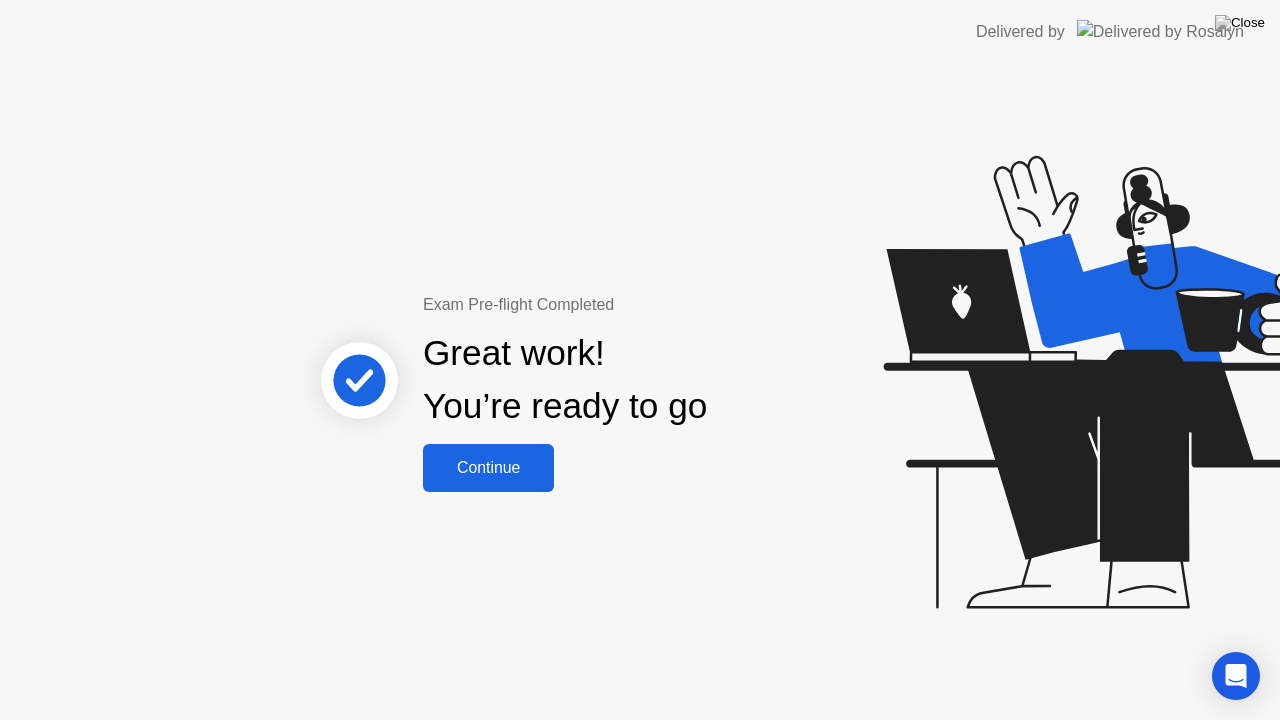 click on "Continue" 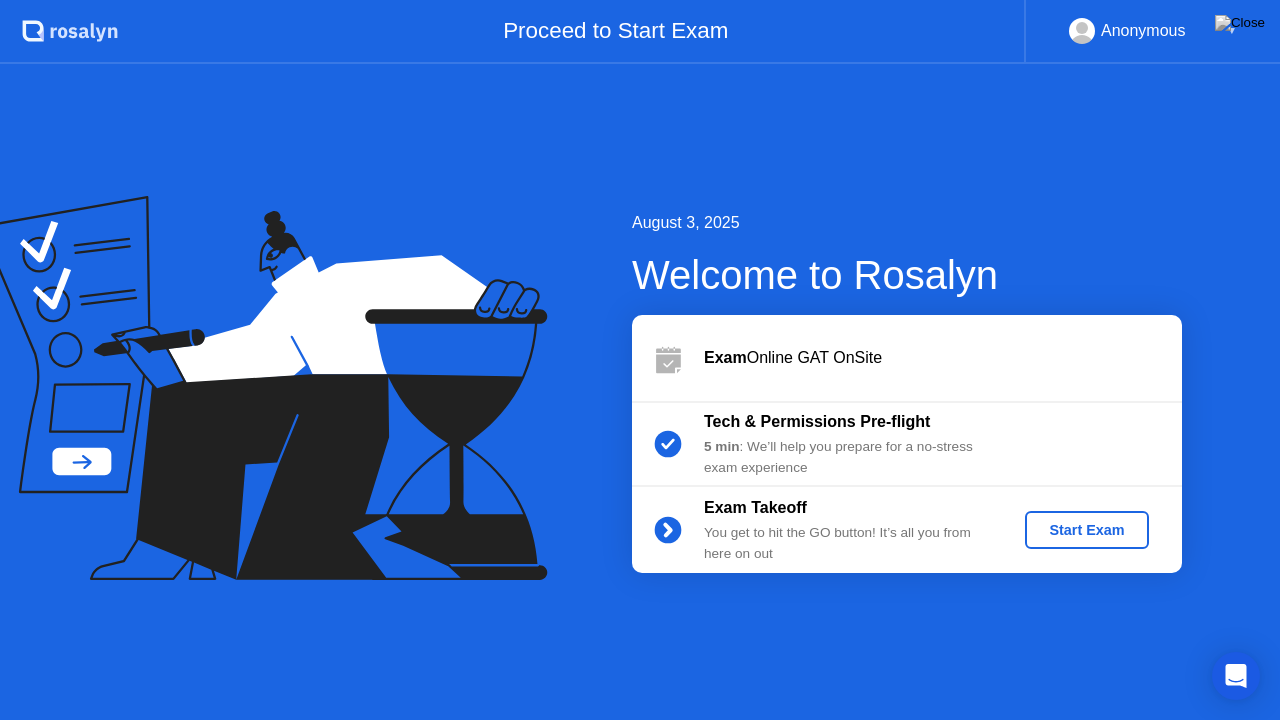 click on "Start Exam" 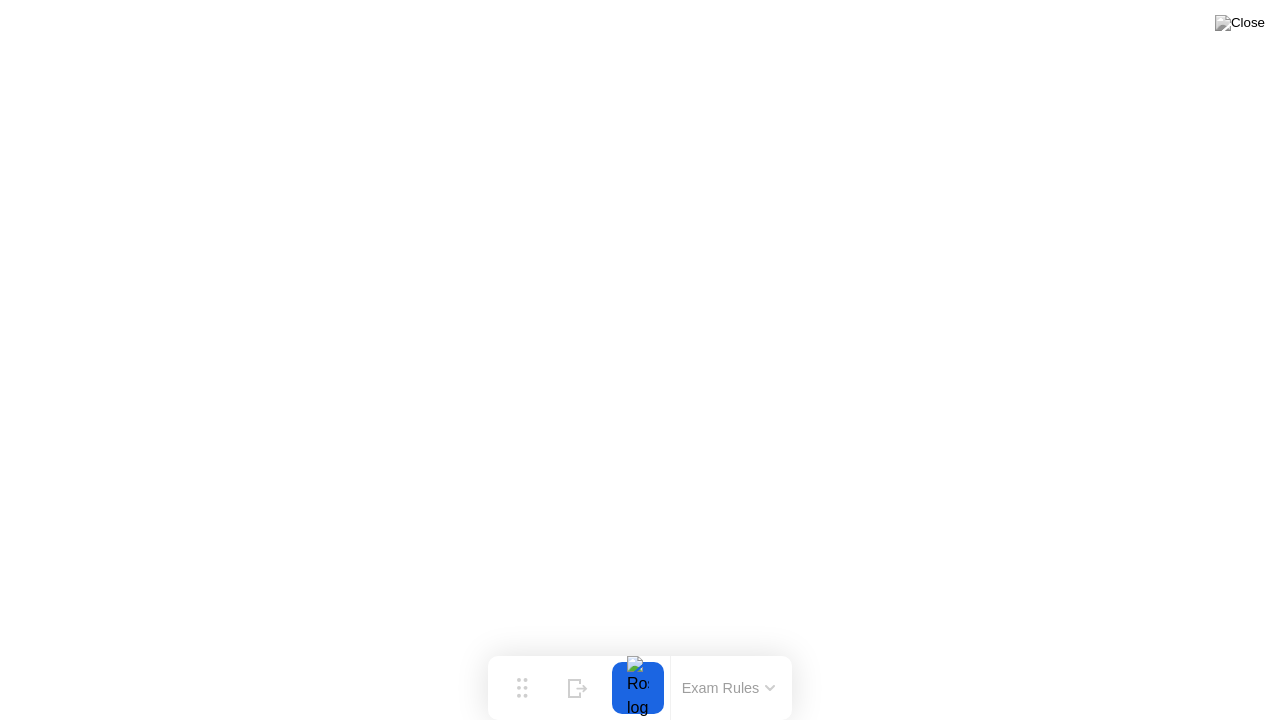 click 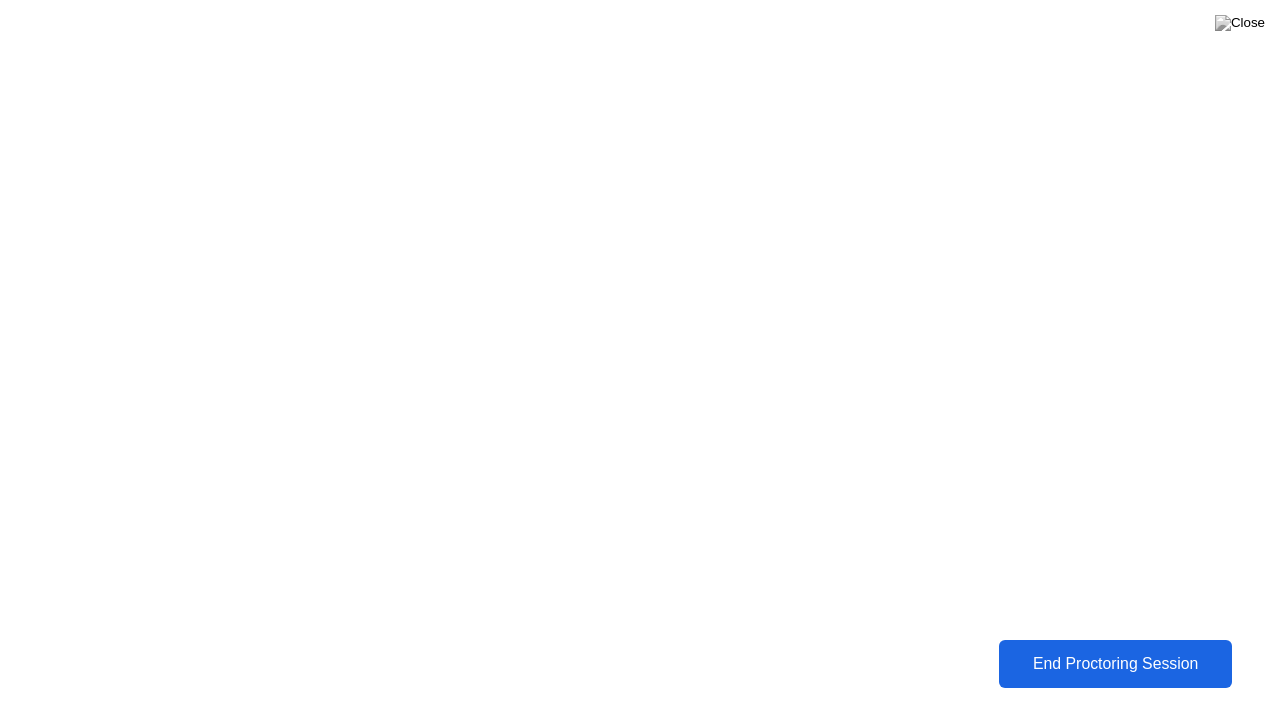 click on "End Proctoring Session" 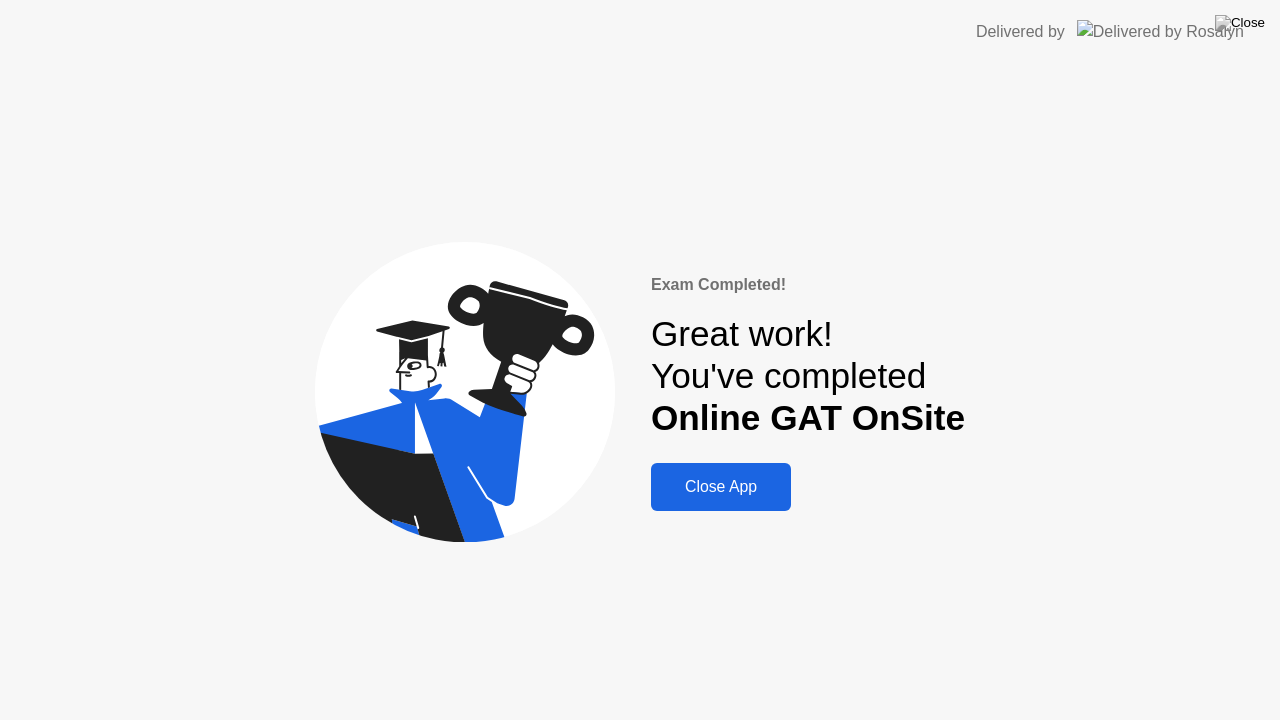 click on "Close App" 